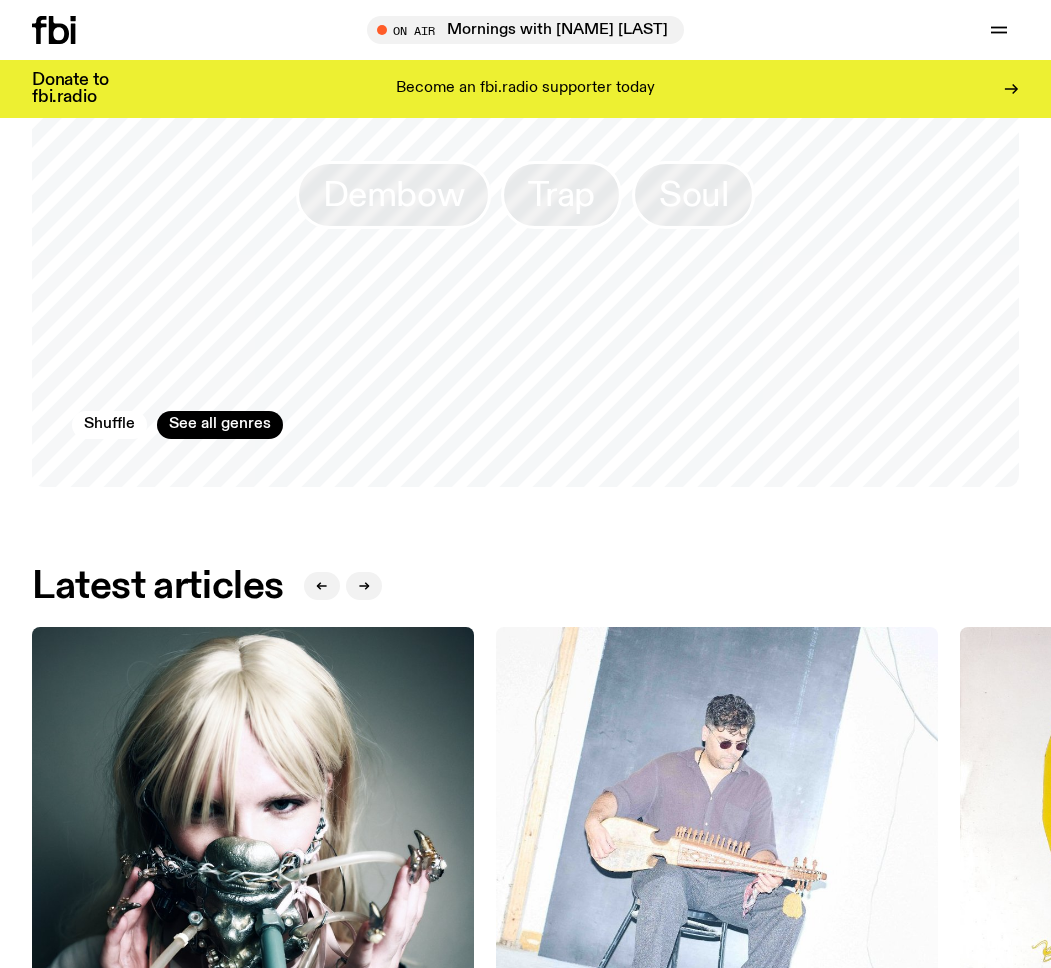 scroll, scrollTop: 1441, scrollLeft: 0, axis: vertical 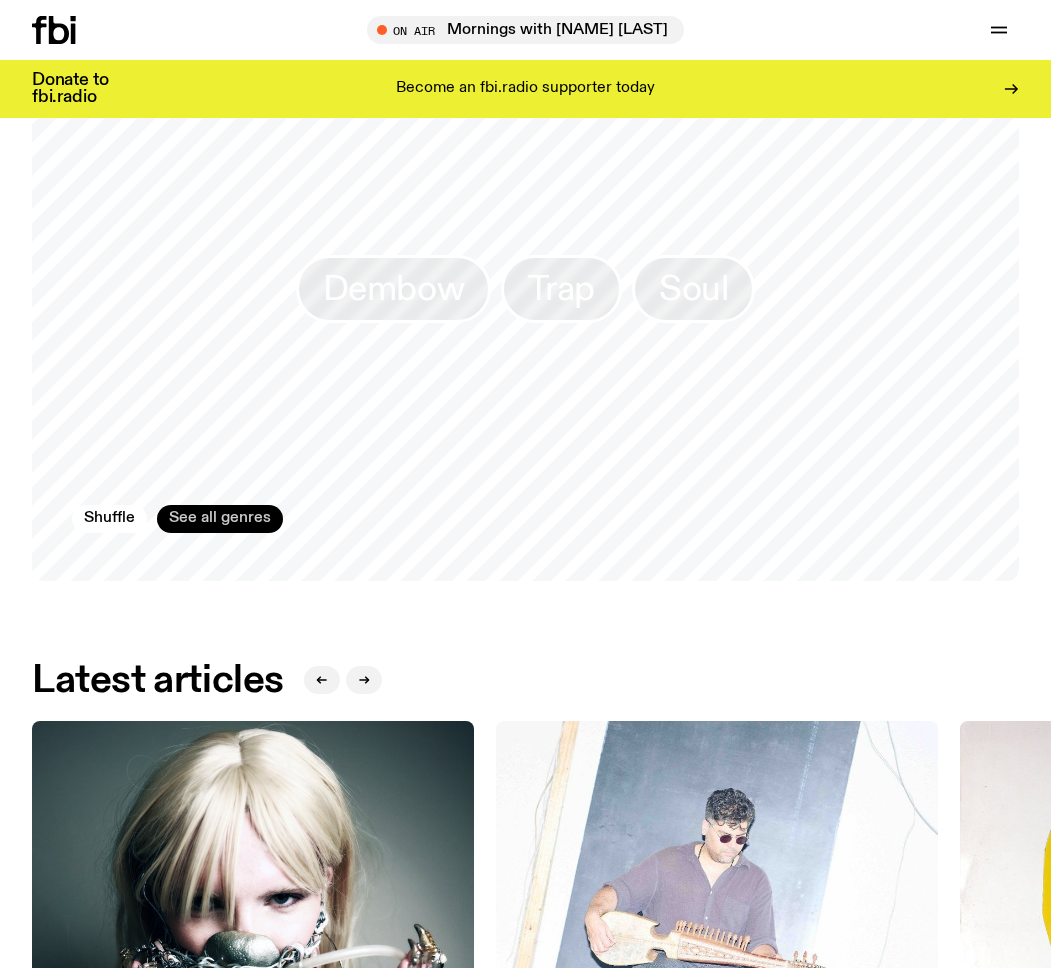 click on "See all genres" at bounding box center (220, 519) 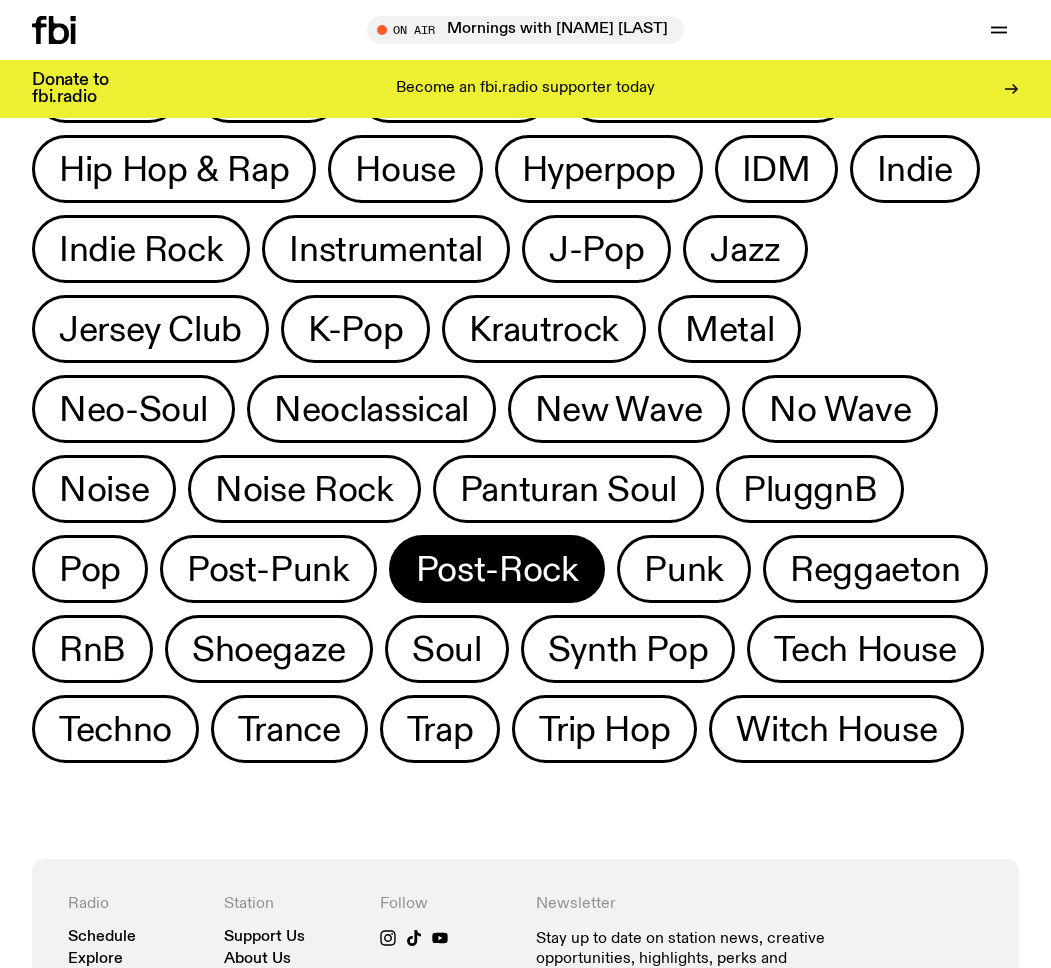 scroll, scrollTop: 675, scrollLeft: 0, axis: vertical 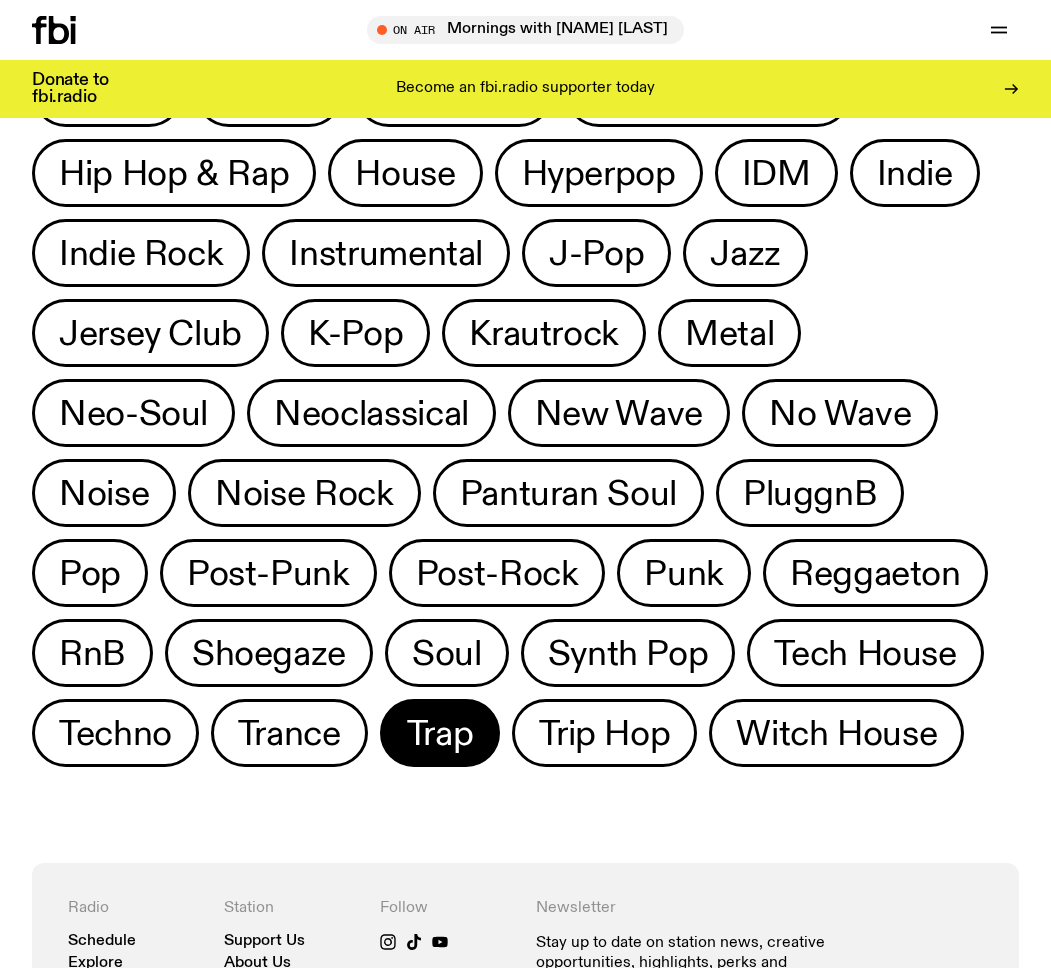 click on "Trap" 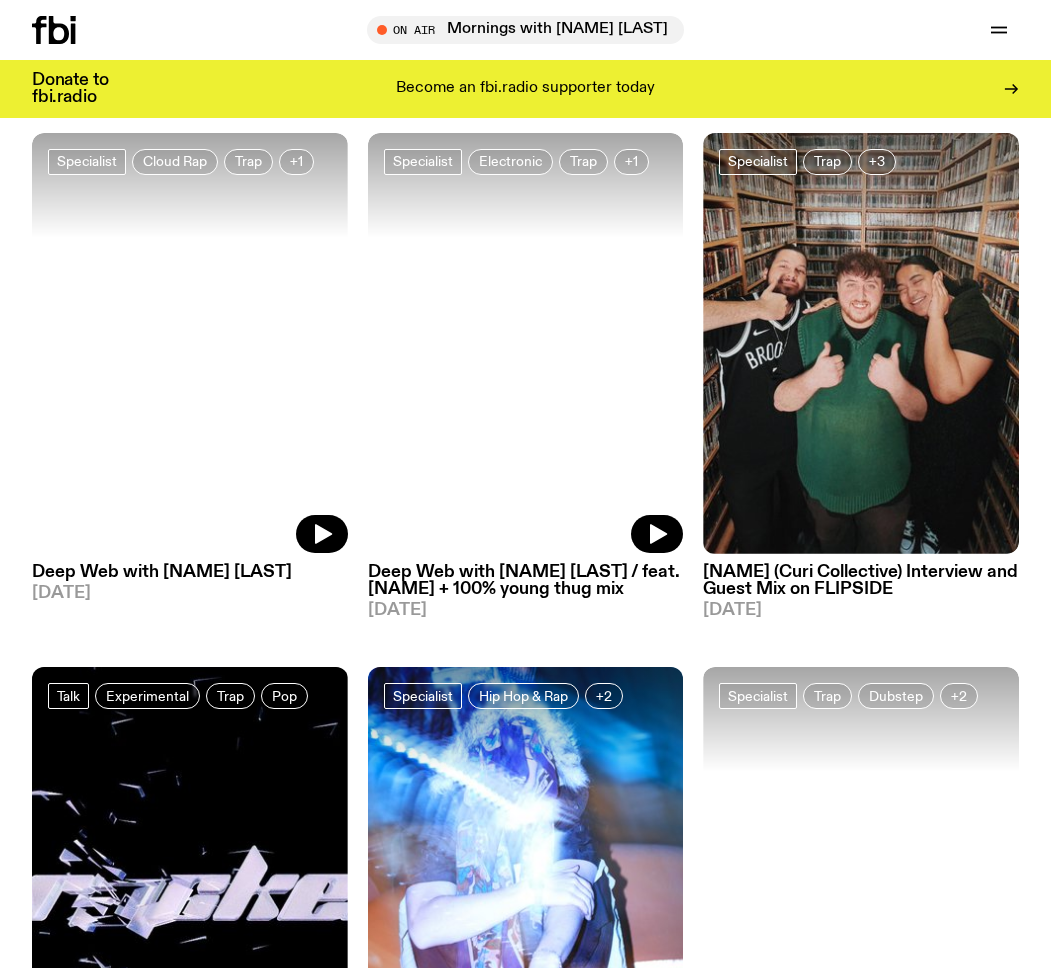 scroll, scrollTop: 347, scrollLeft: 0, axis: vertical 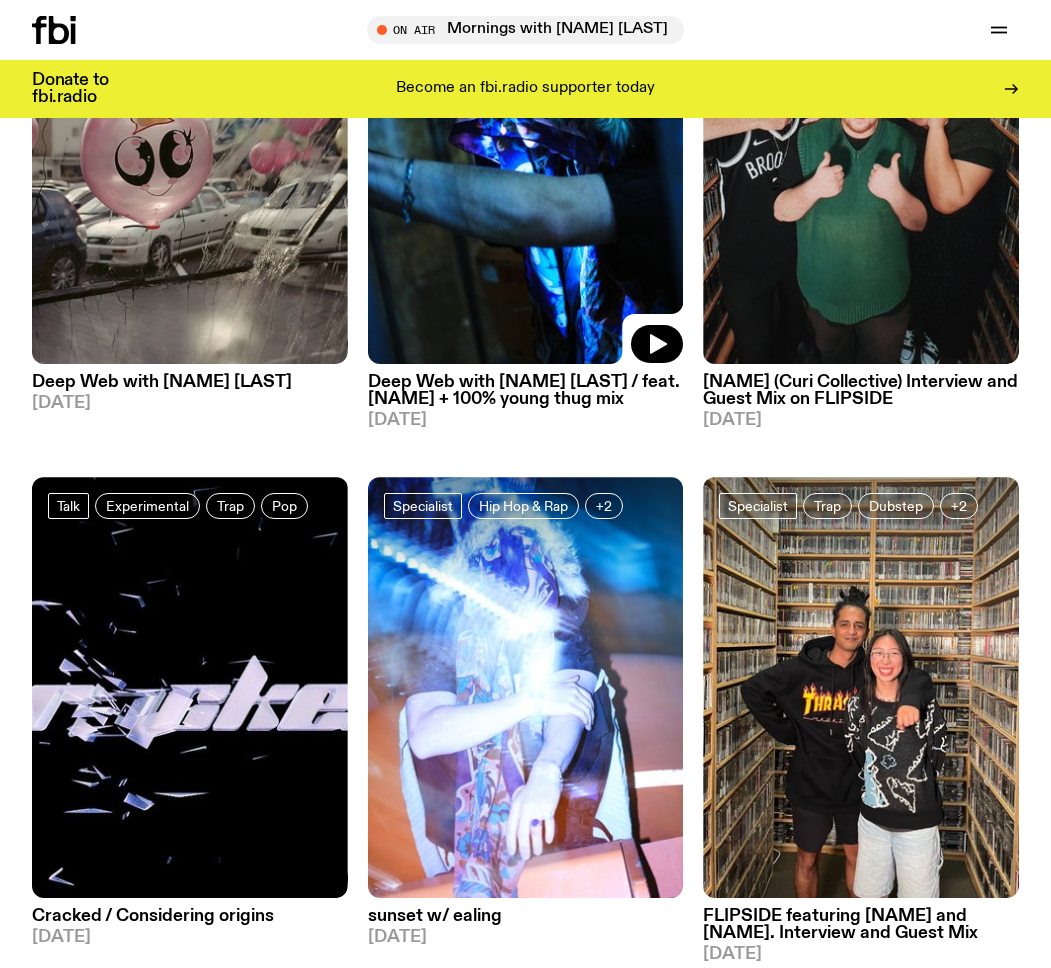 click 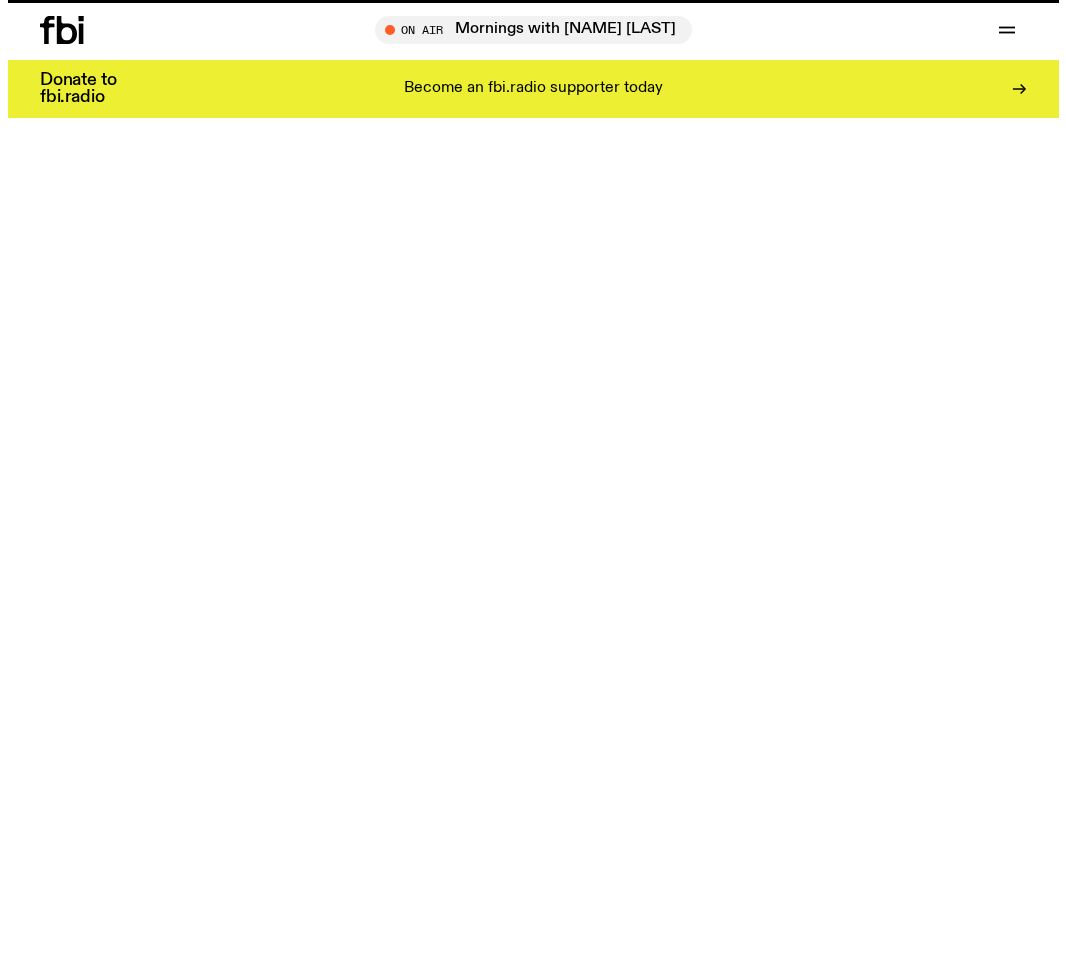 scroll, scrollTop: 0, scrollLeft: 0, axis: both 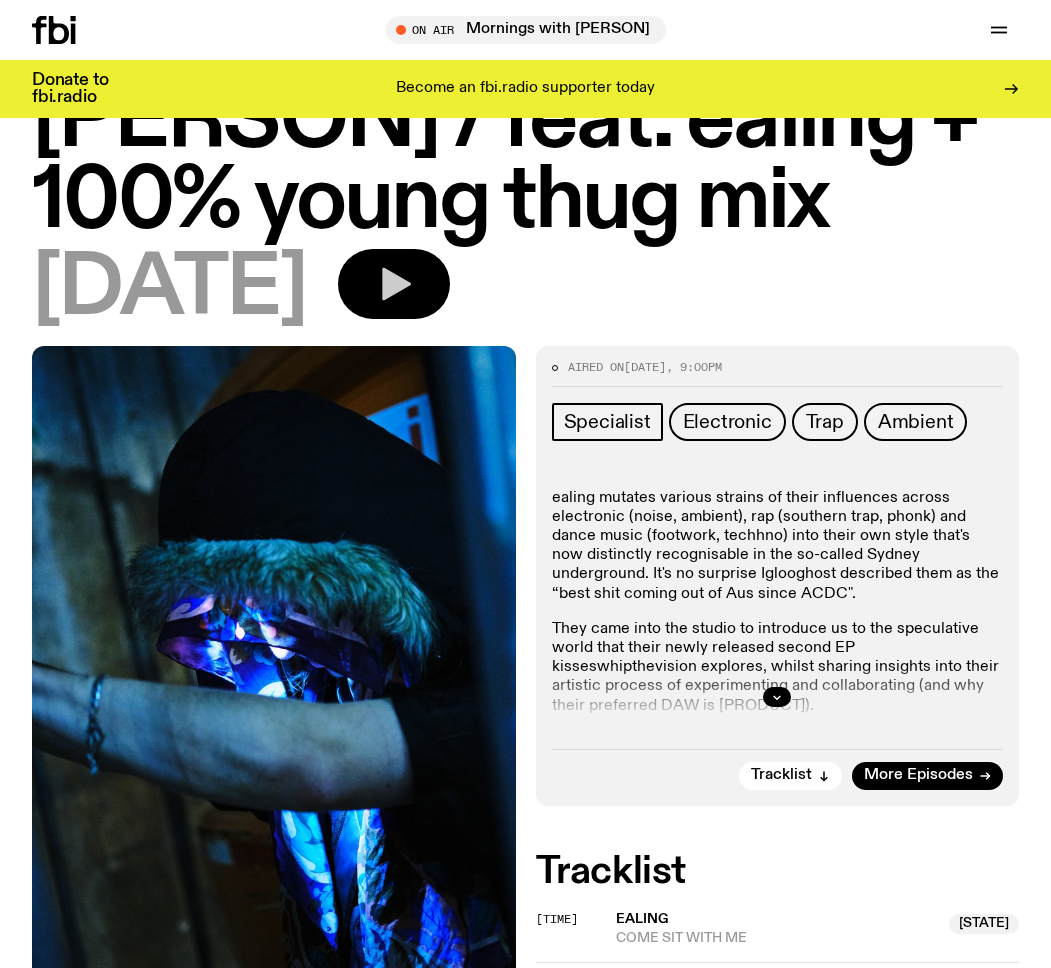 click 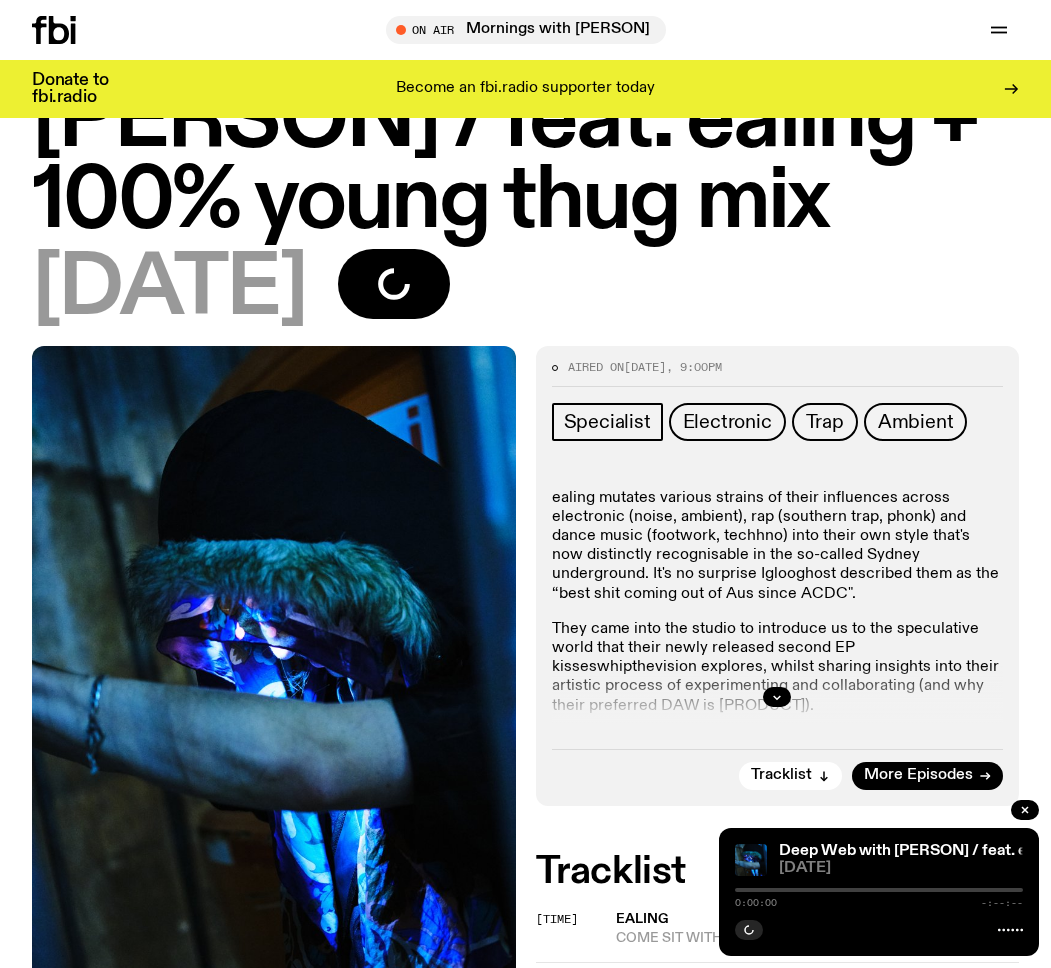 scroll, scrollTop: 347, scrollLeft: 0, axis: vertical 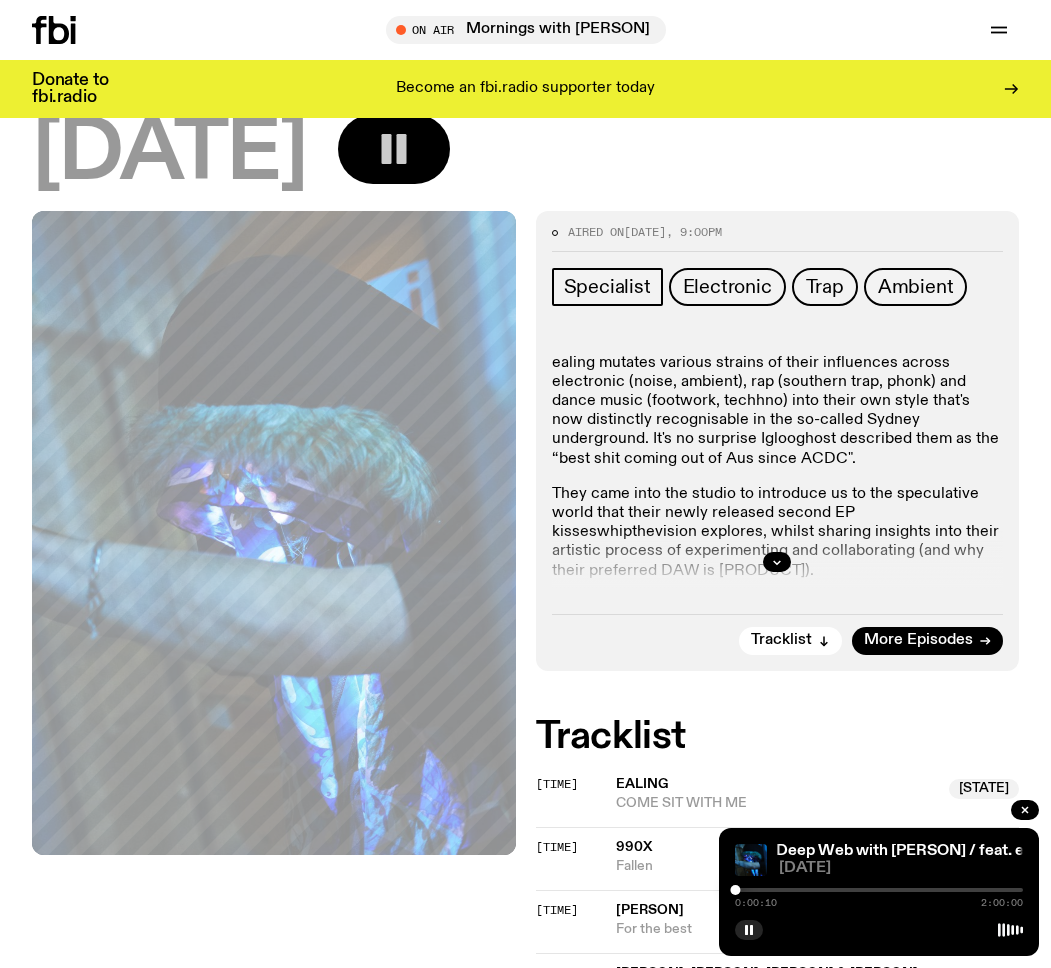 click 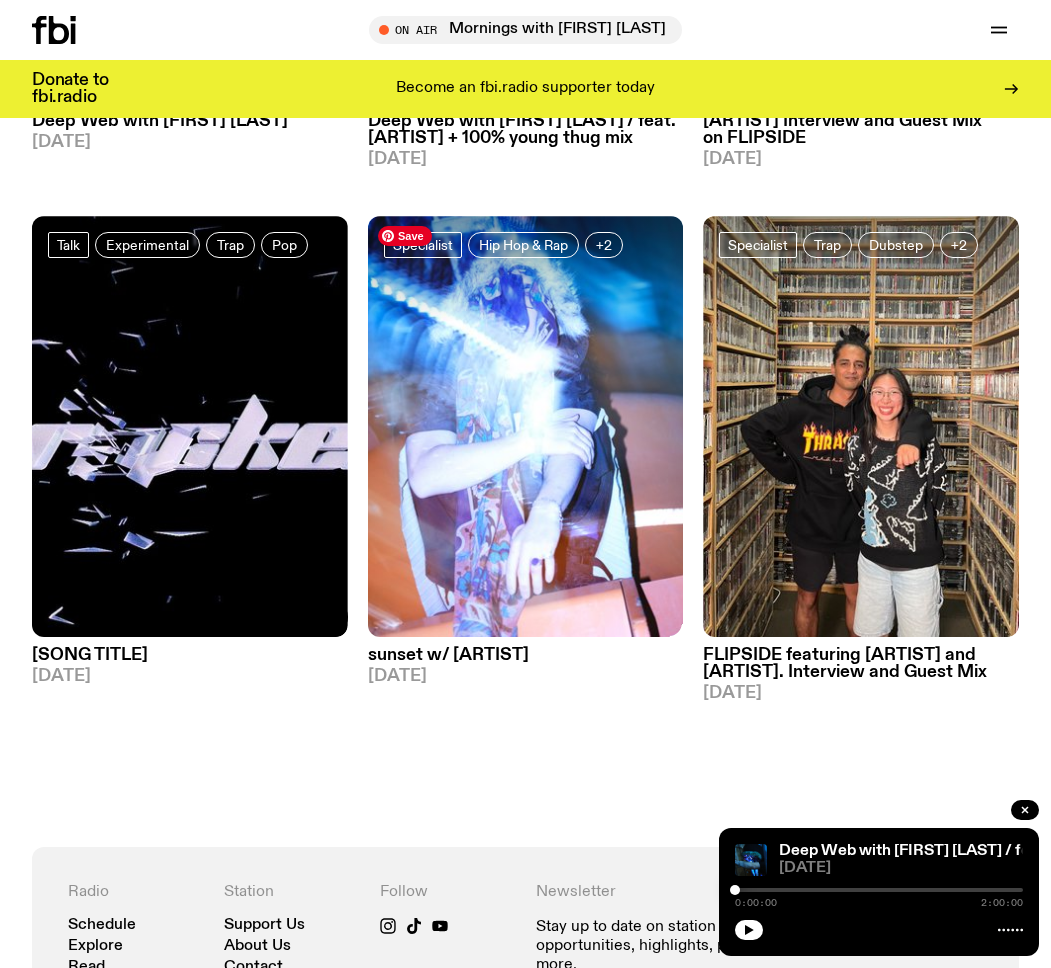 scroll, scrollTop: 604, scrollLeft: 0, axis: vertical 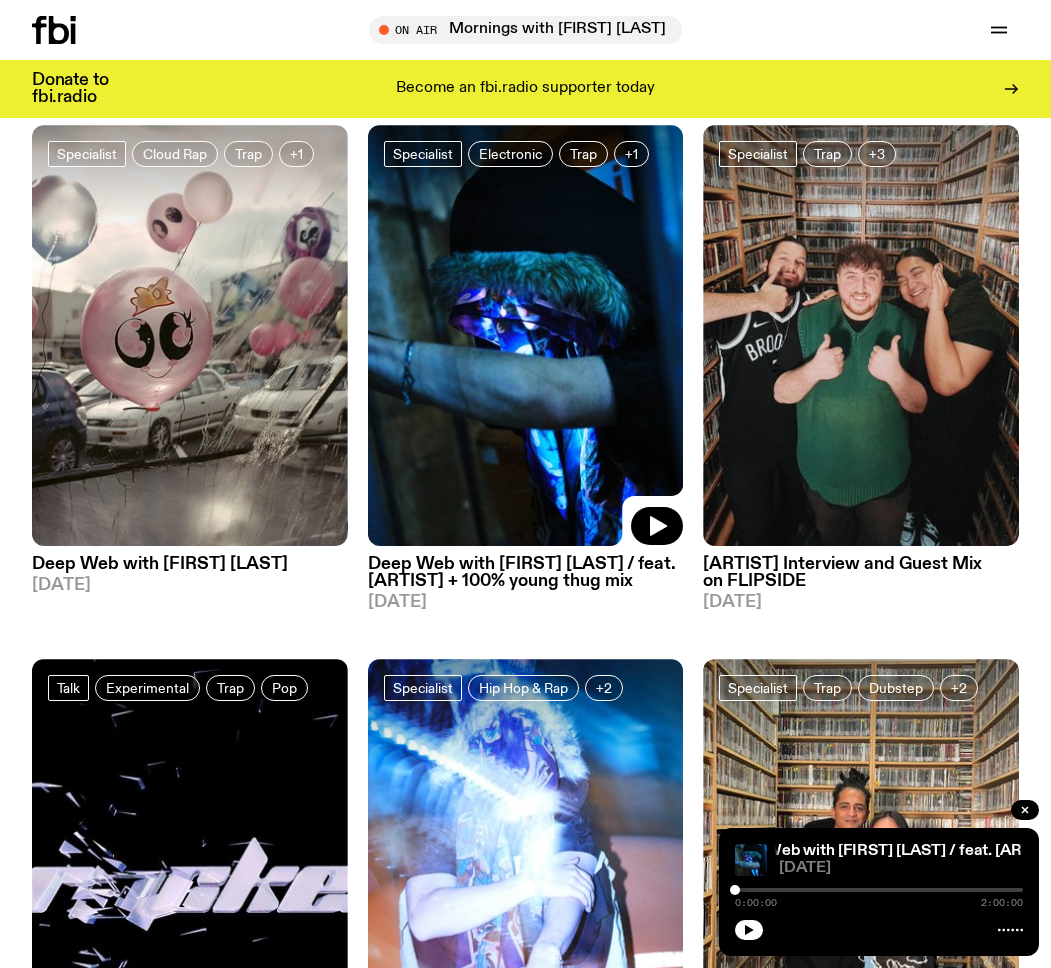click 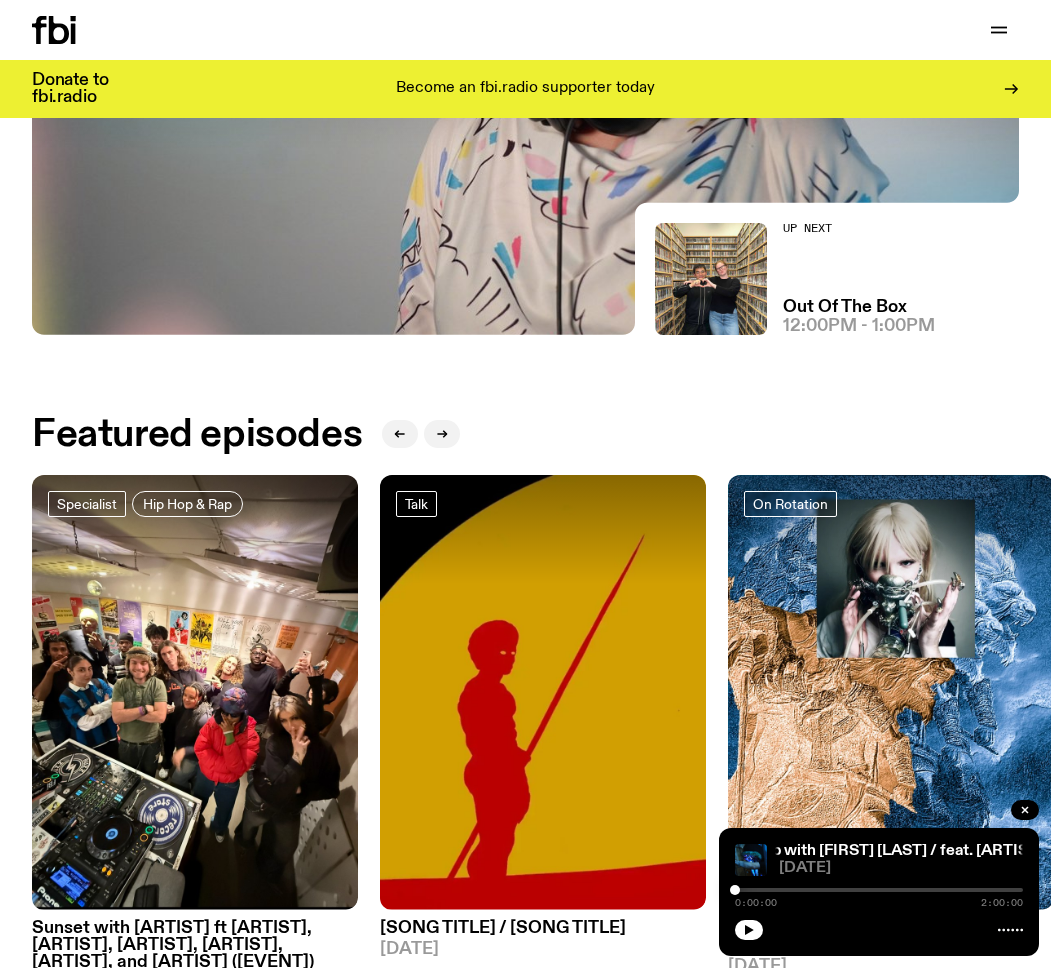 scroll, scrollTop: 402, scrollLeft: 0, axis: vertical 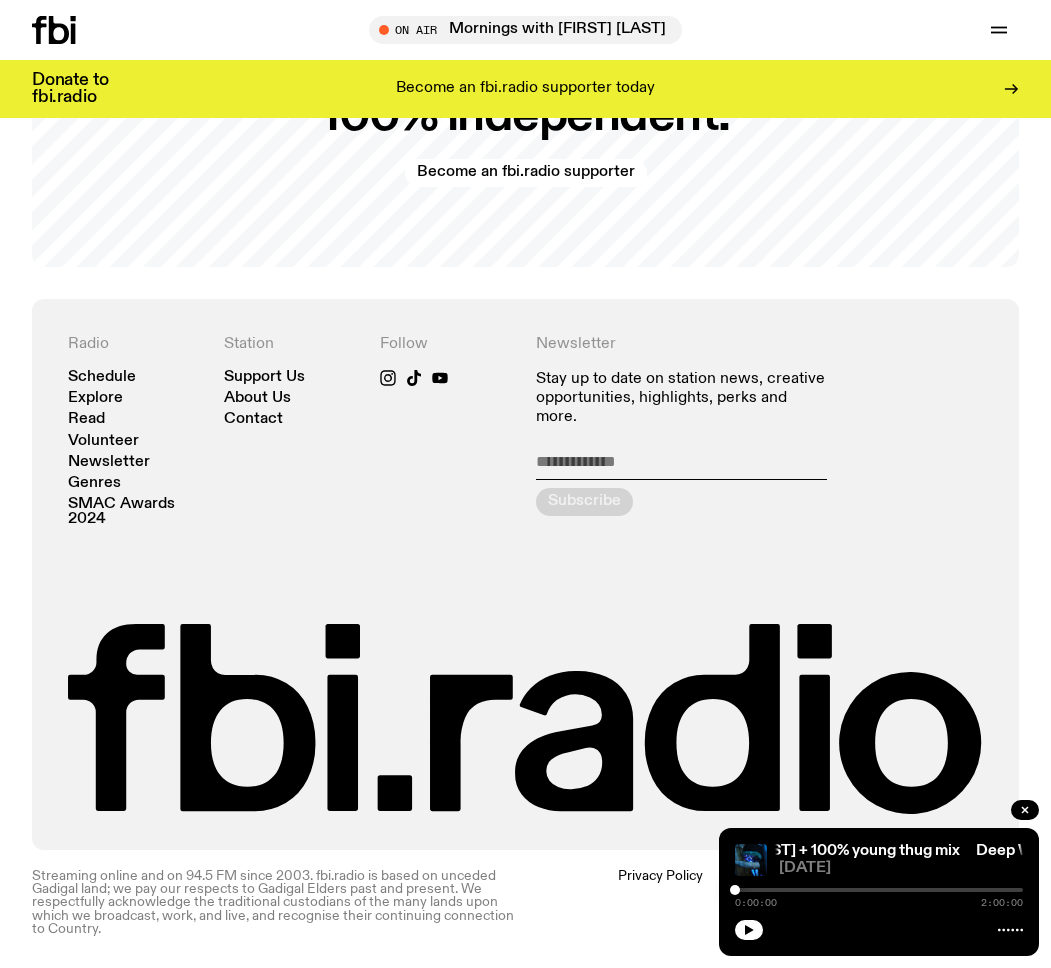 click on "Radio Schedule Explore Read Volunteer Newsletter Genres SMAC Awards 2024 Station Support Us About Us Contact Follow Newsletter  Stay up to date on station news, creative opportunities, highlights, perks and more.   Subscribe" at bounding box center (525, 574) 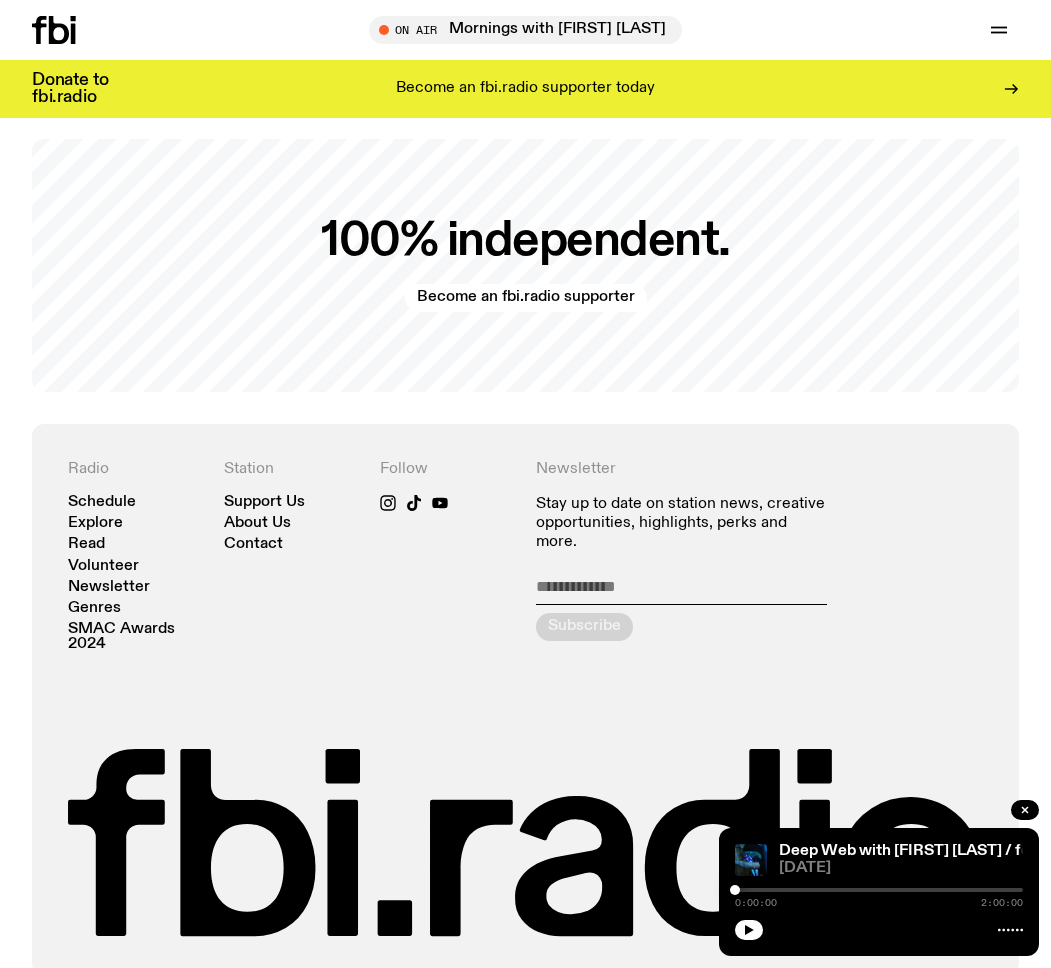 scroll, scrollTop: 3515, scrollLeft: 0, axis: vertical 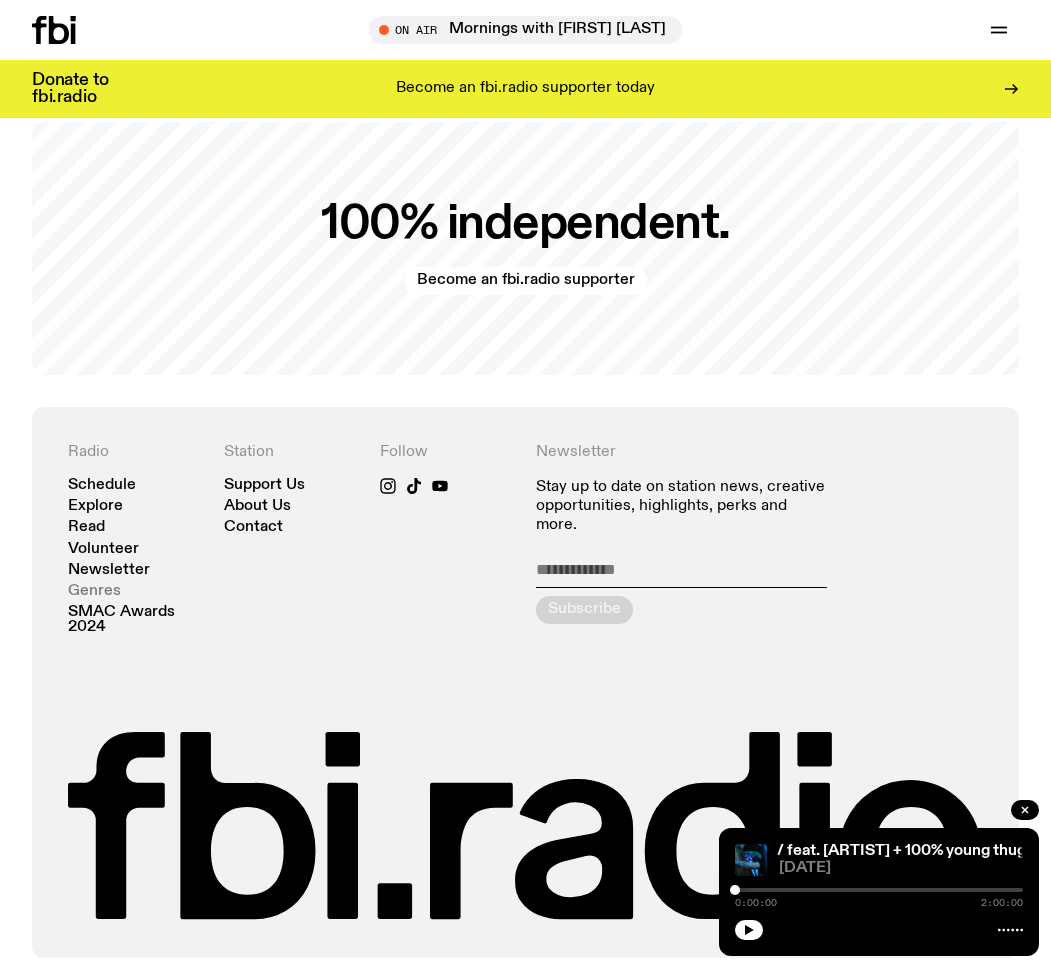 click on "Genres" 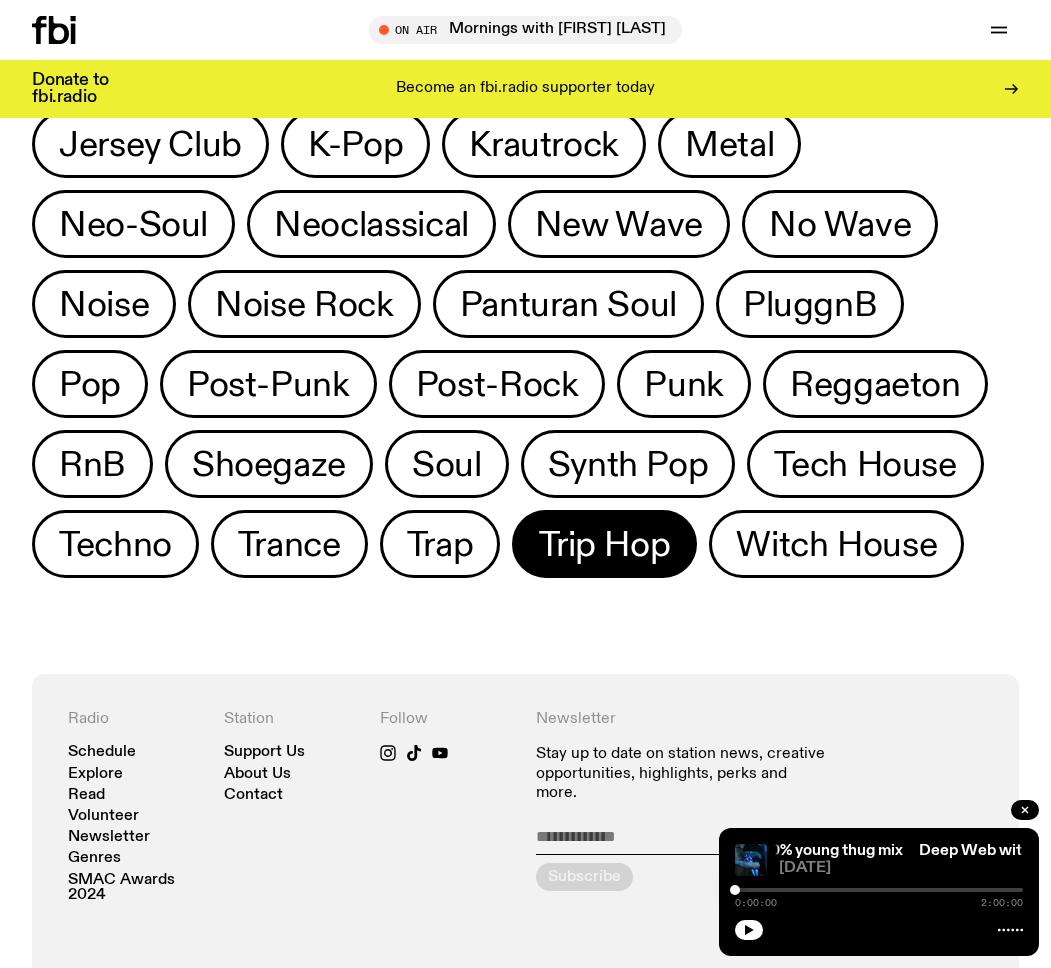 scroll, scrollTop: 712, scrollLeft: 0, axis: vertical 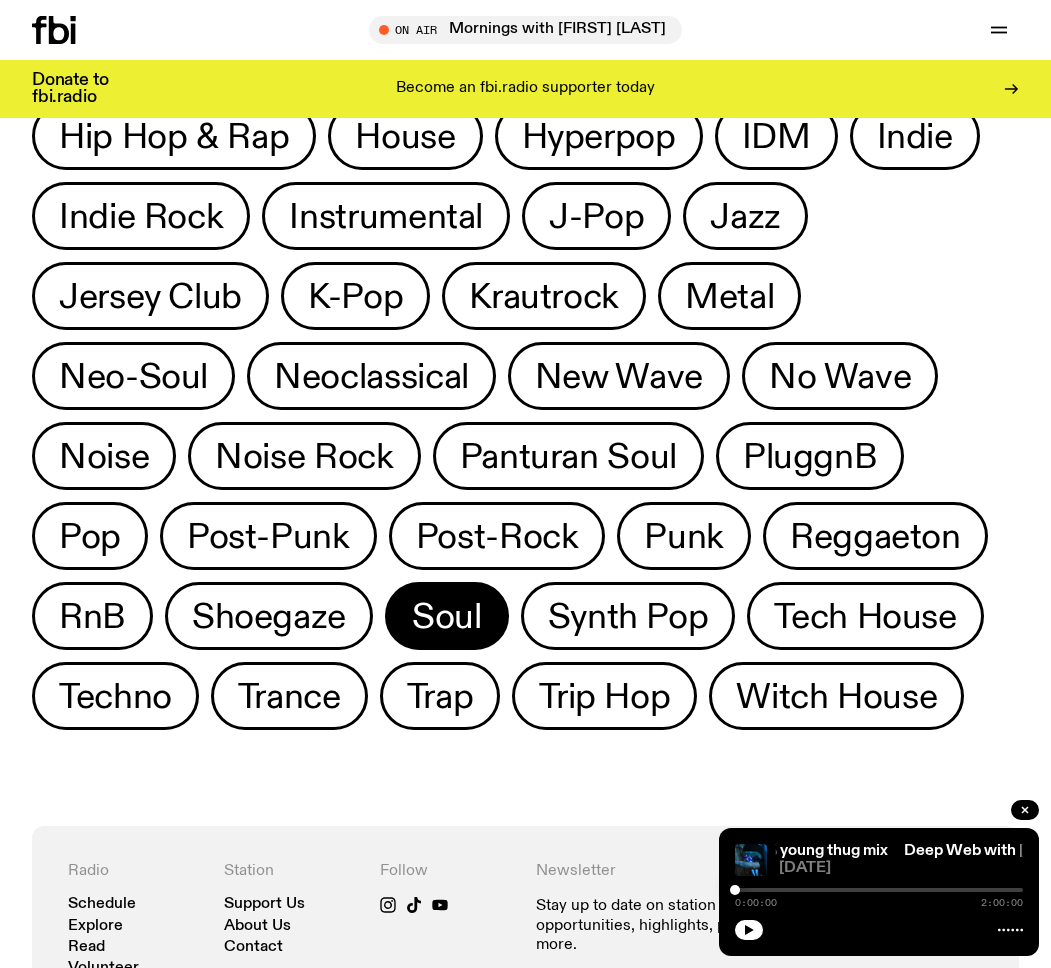 click on "Soul" 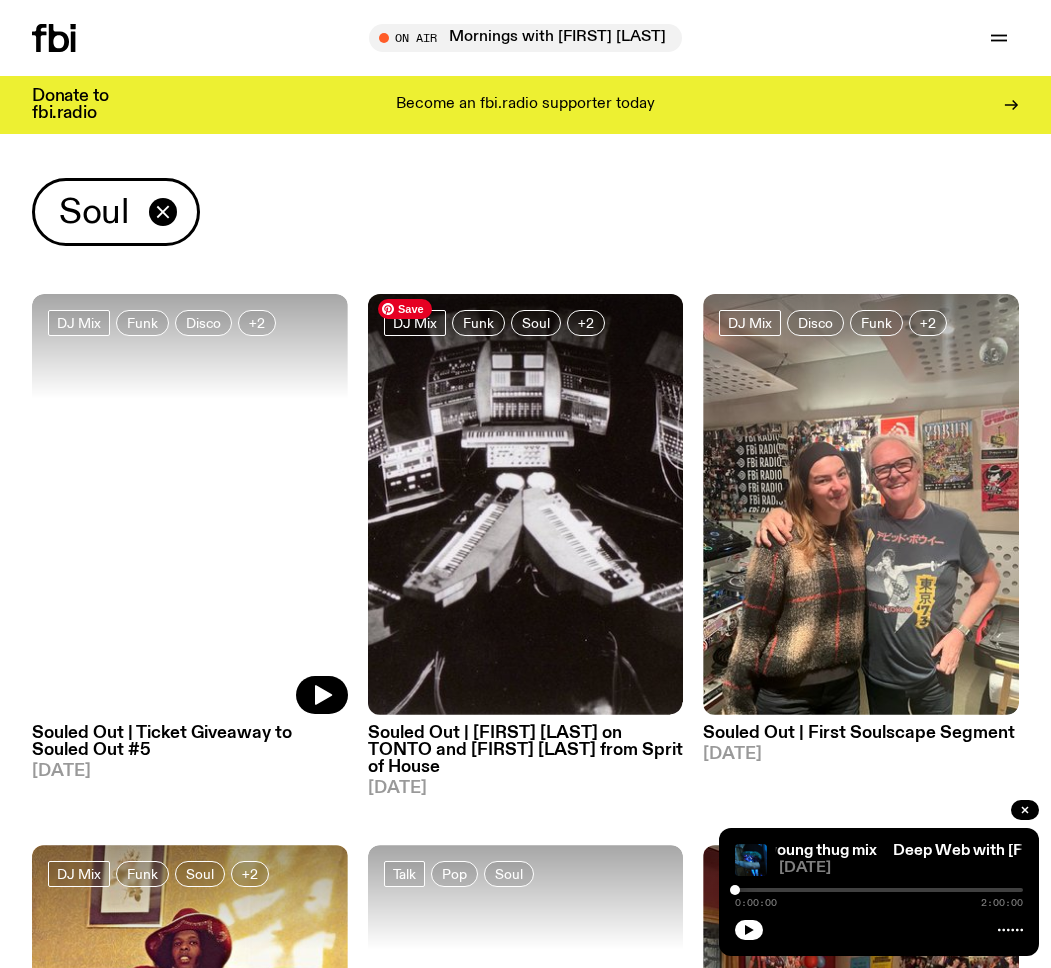 scroll, scrollTop: 0, scrollLeft: 0, axis: both 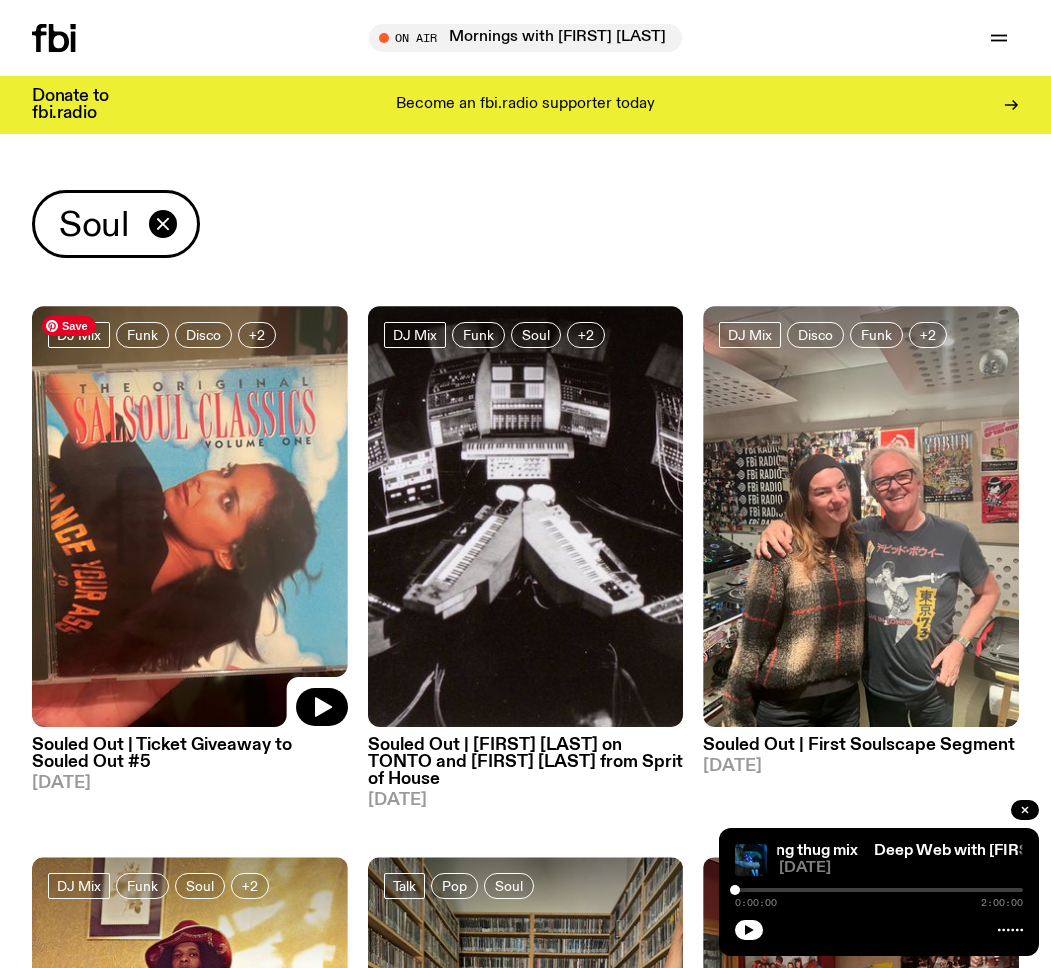 click 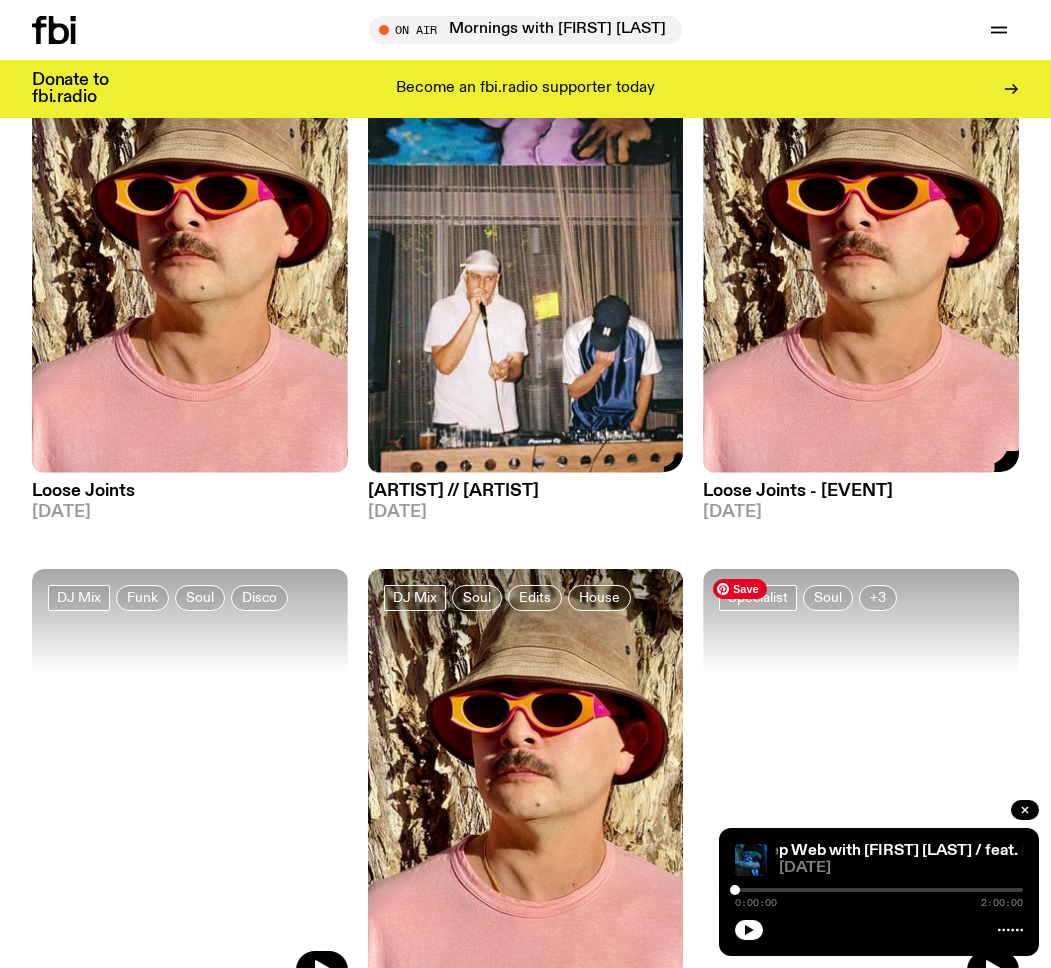 scroll, scrollTop: 2033, scrollLeft: 0, axis: vertical 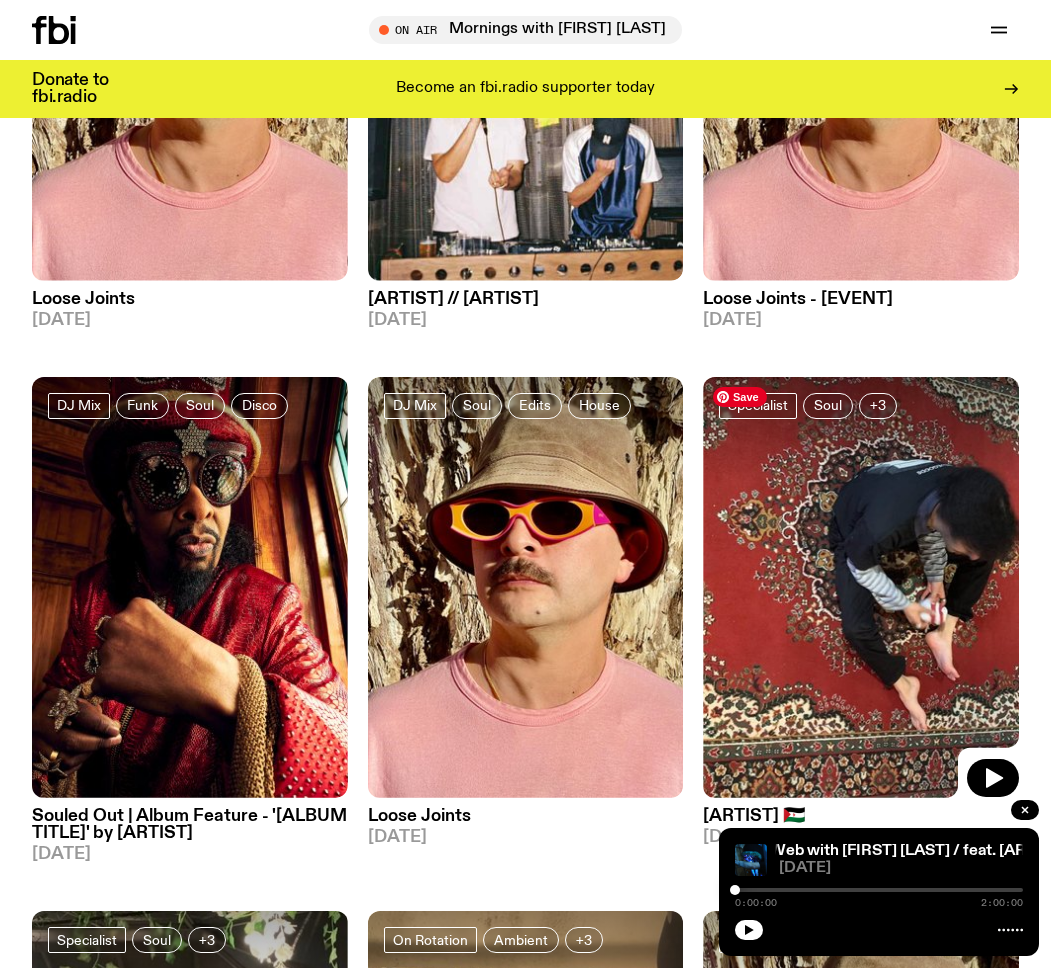 click 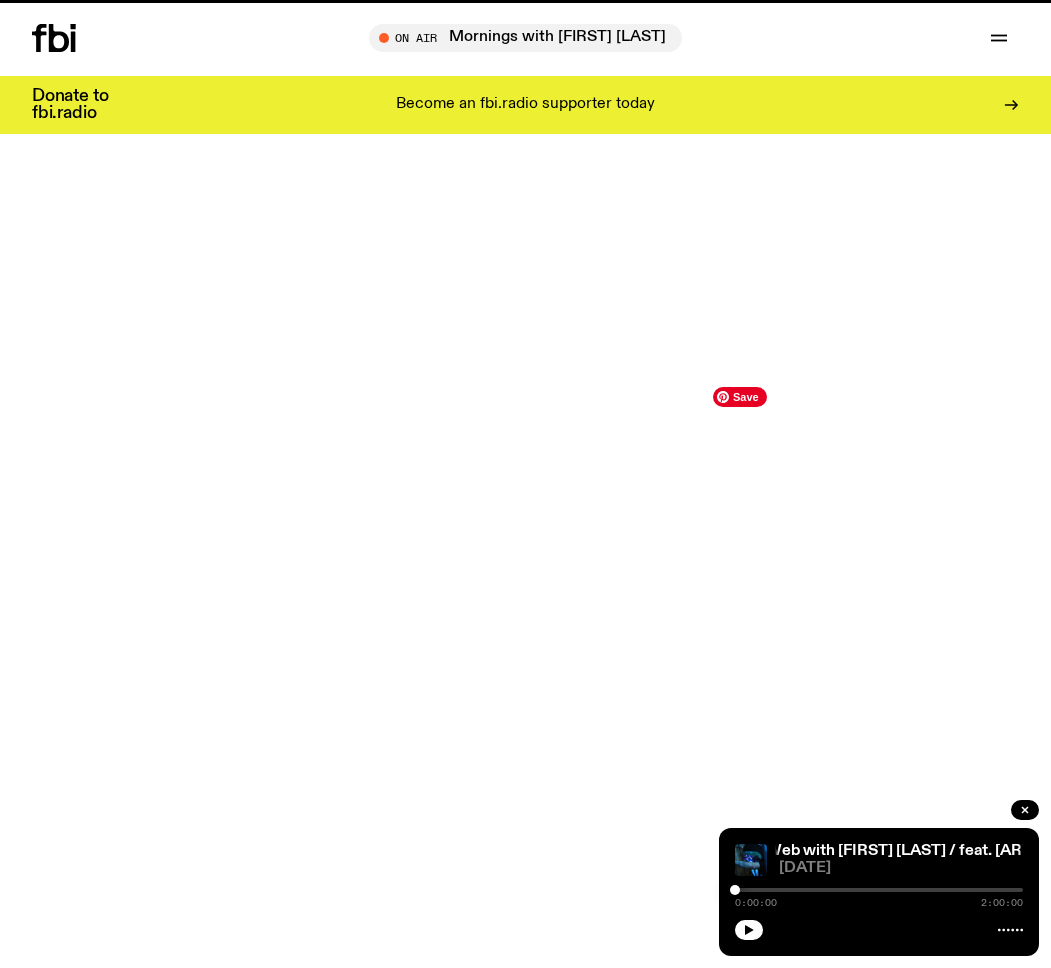 scroll, scrollTop: 0, scrollLeft: 0, axis: both 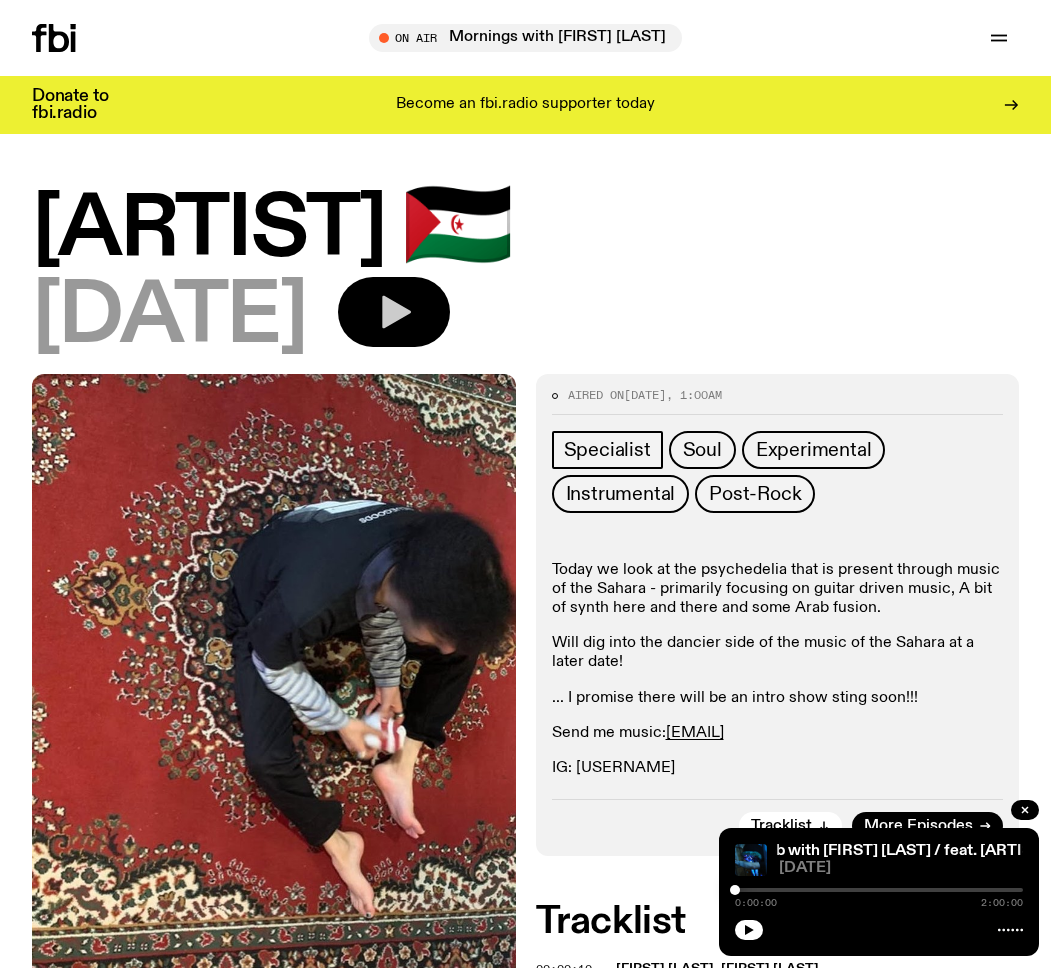 click 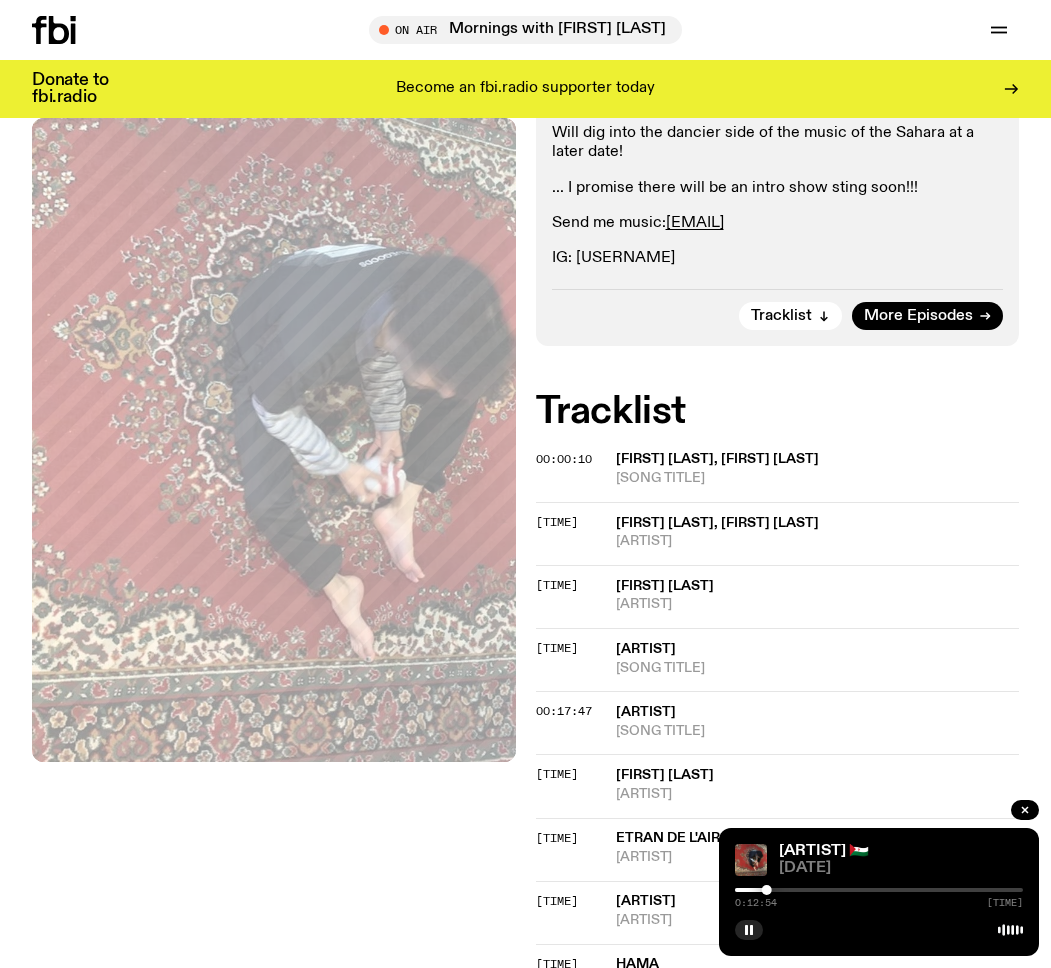 scroll, scrollTop: 127, scrollLeft: 0, axis: vertical 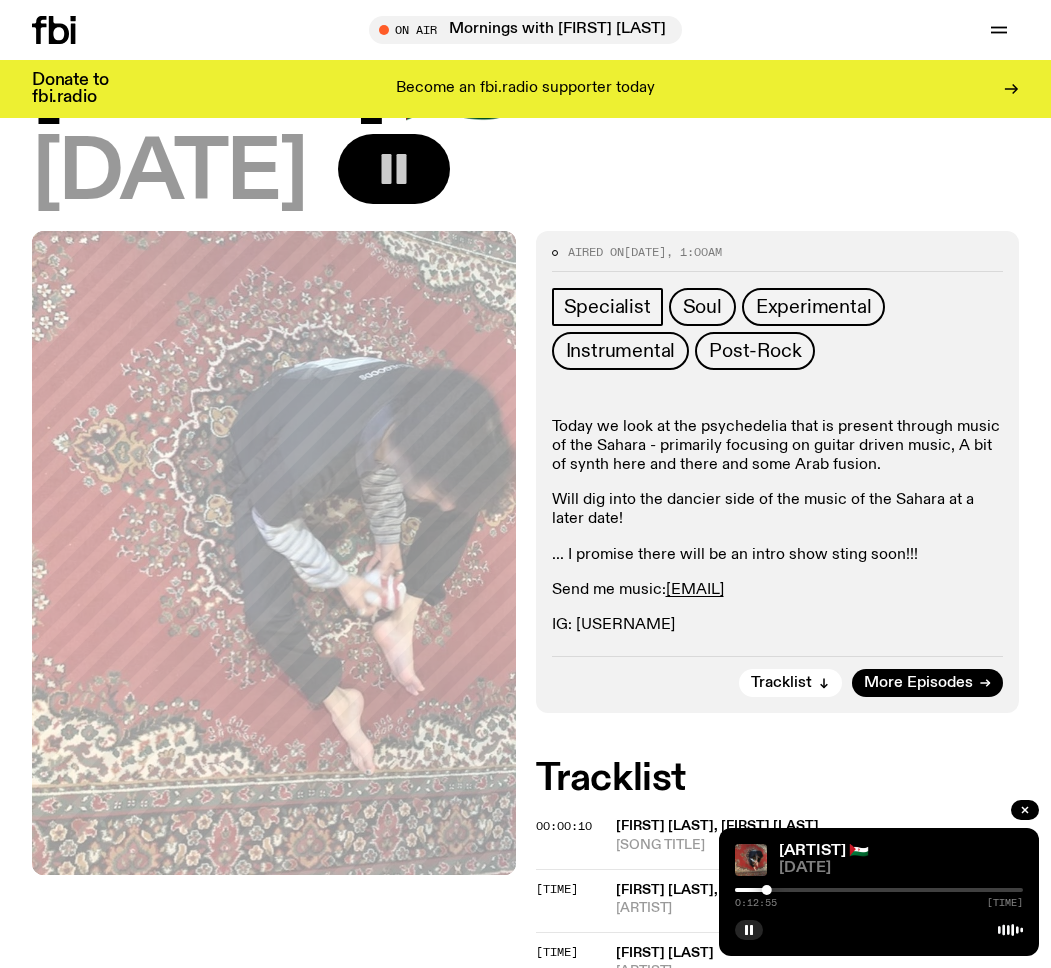 click 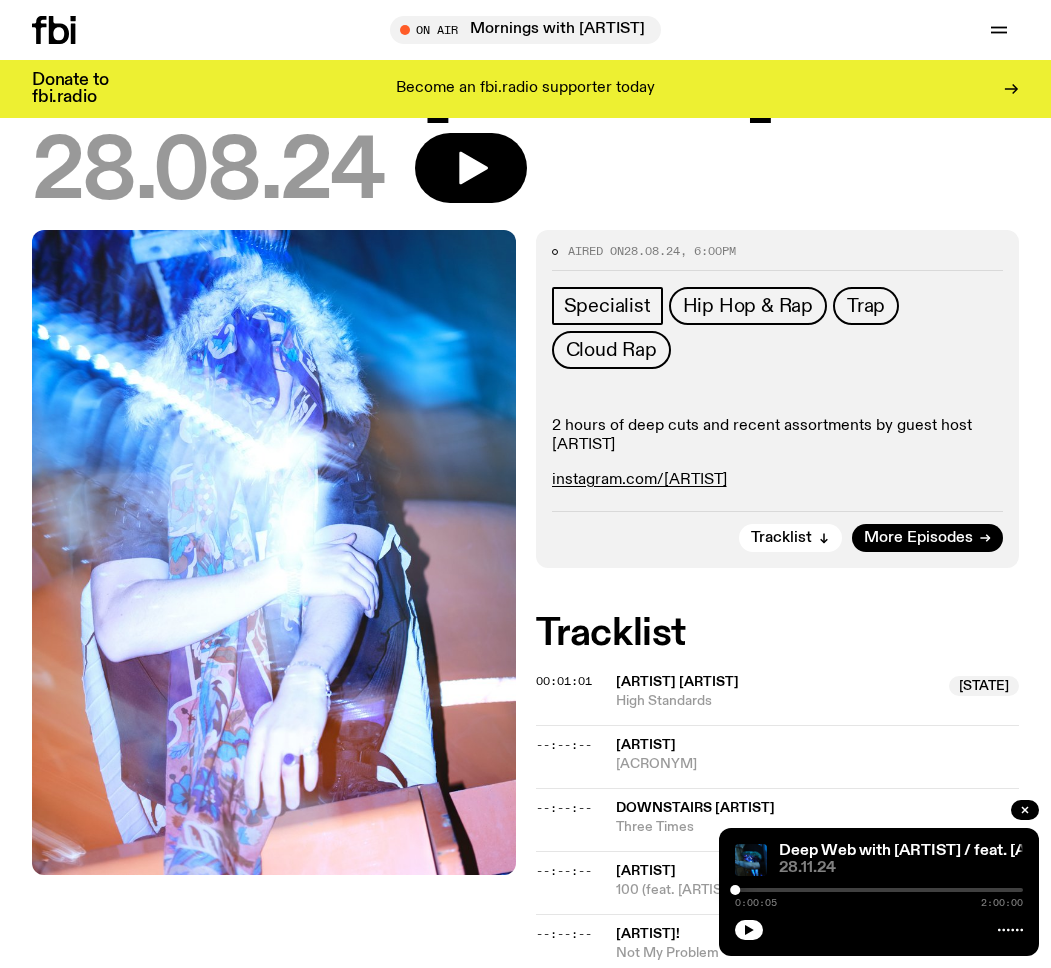 scroll, scrollTop: 168, scrollLeft: 0, axis: vertical 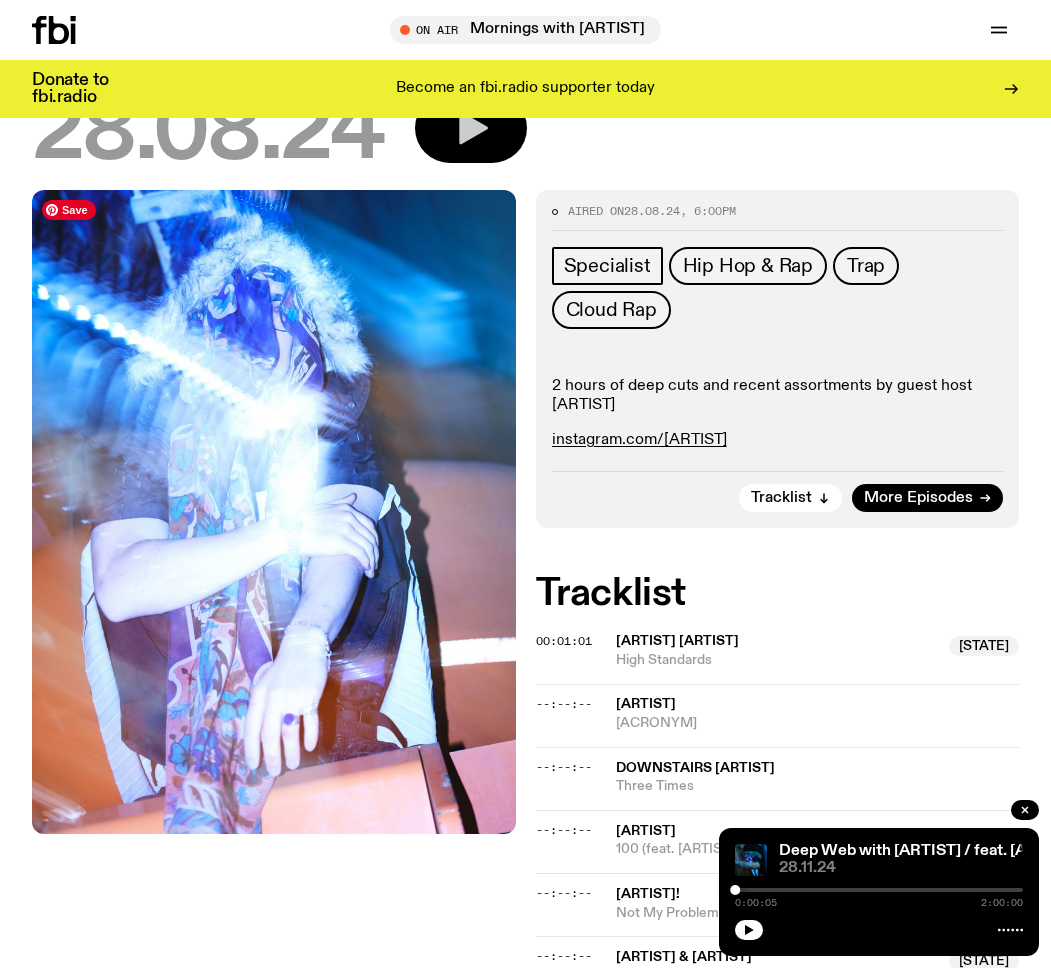 click 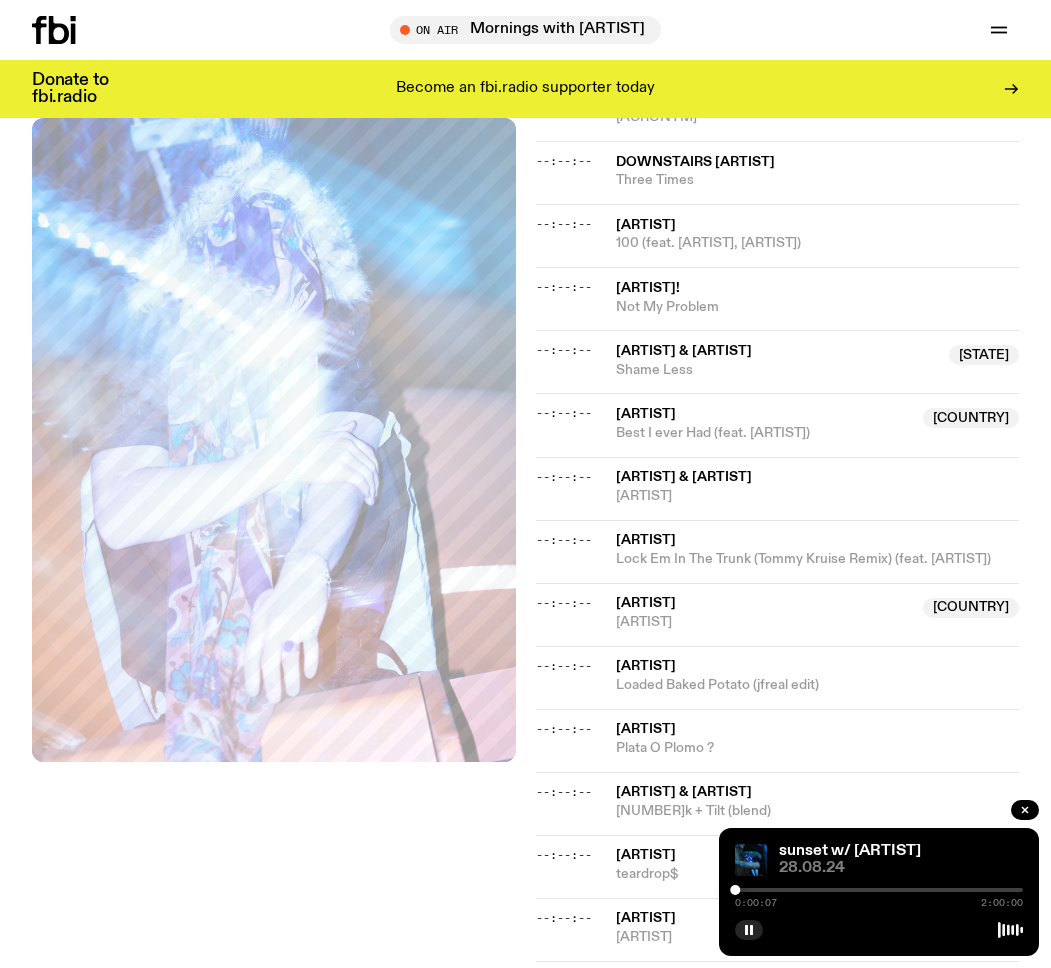 scroll, scrollTop: 585, scrollLeft: 0, axis: vertical 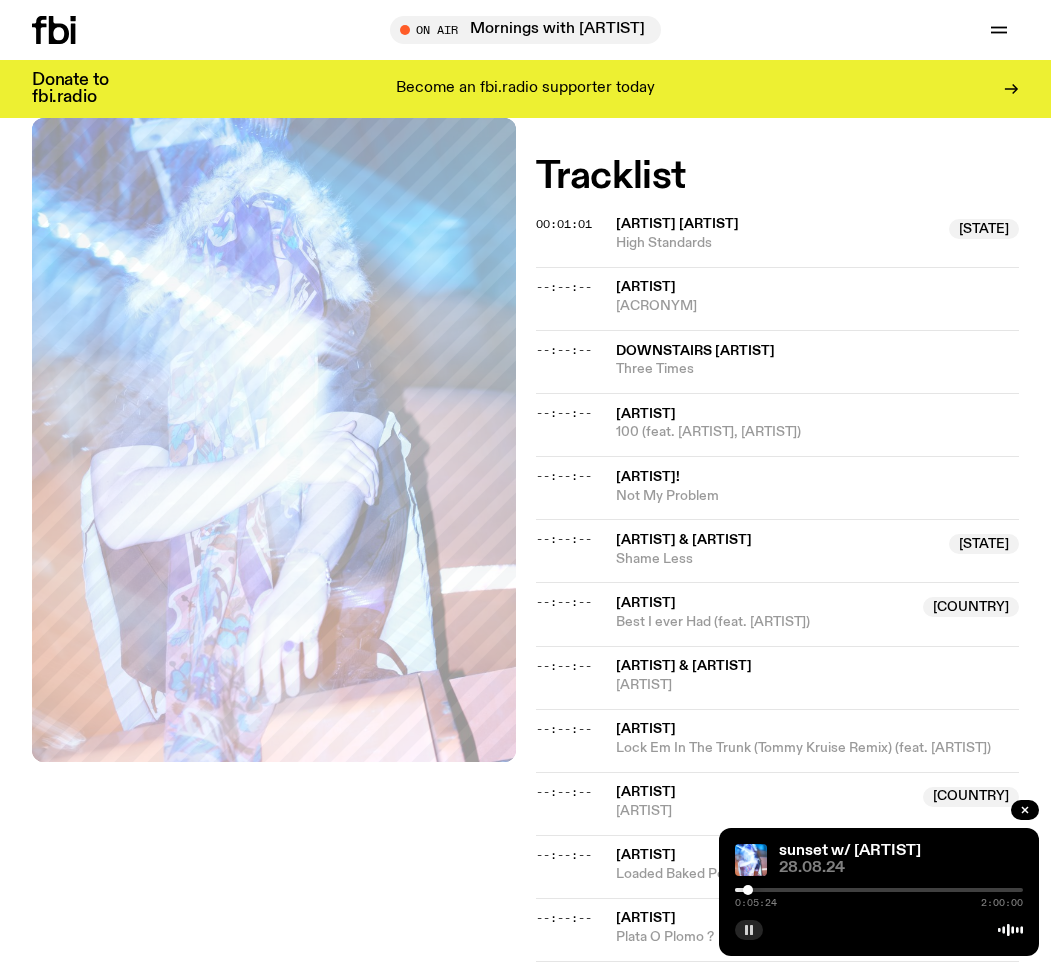click at bounding box center [749, 930] 